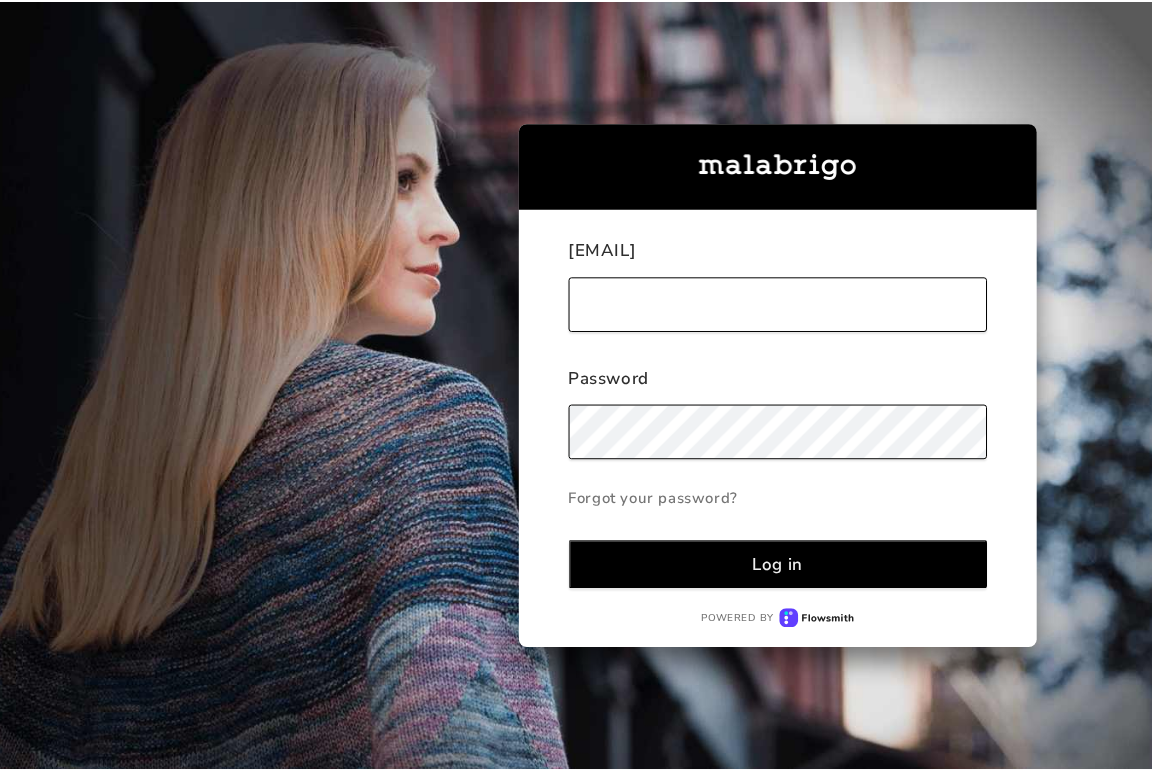 scroll, scrollTop: 0, scrollLeft: 0, axis: both 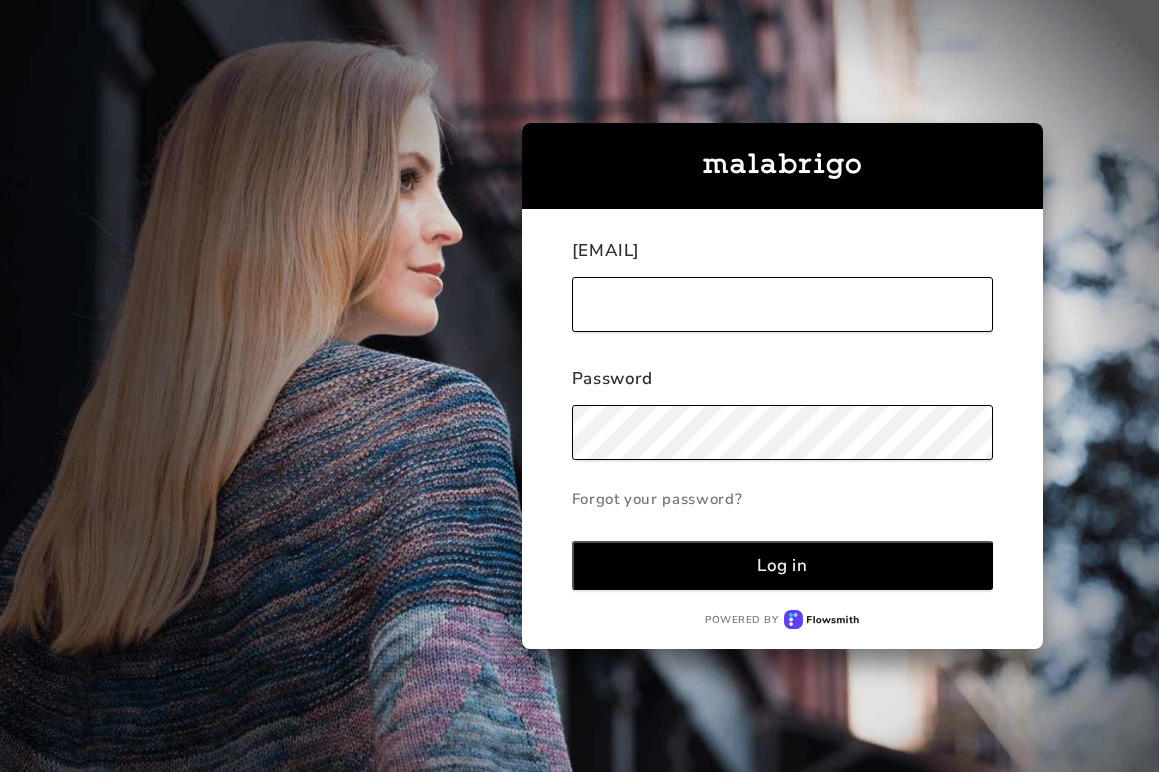 click at bounding box center [783, 304] 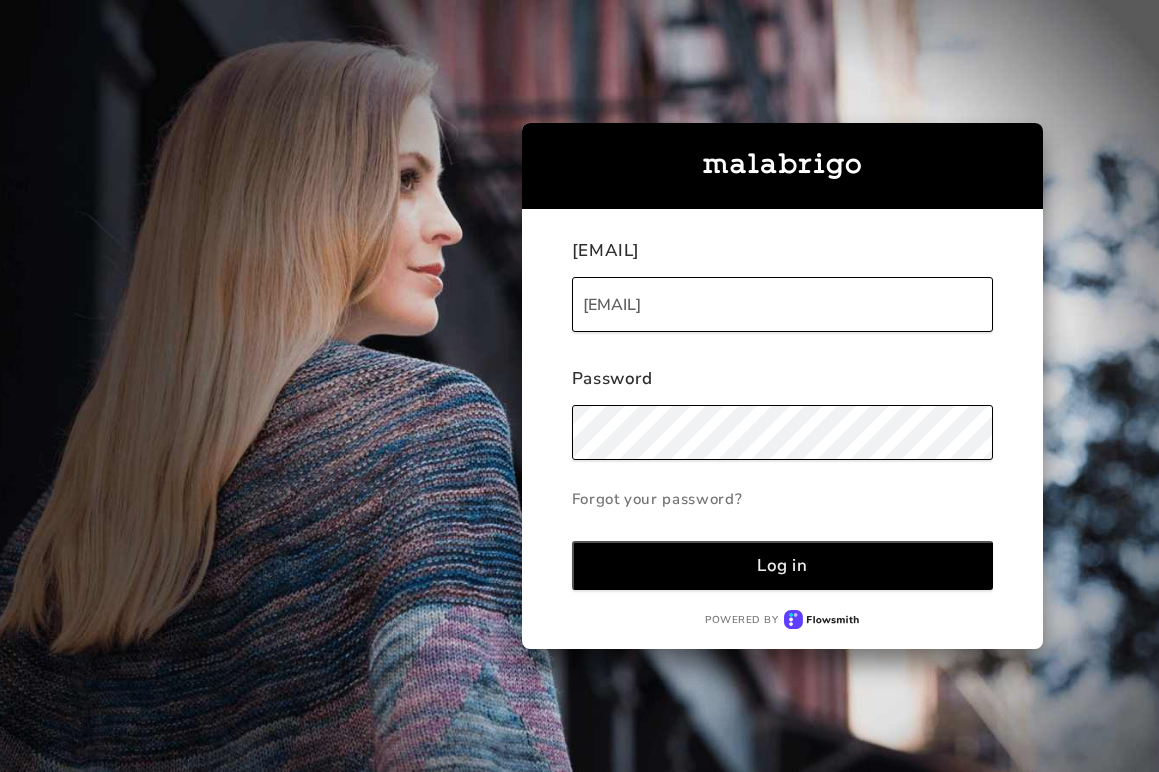 type on "[EMAIL]" 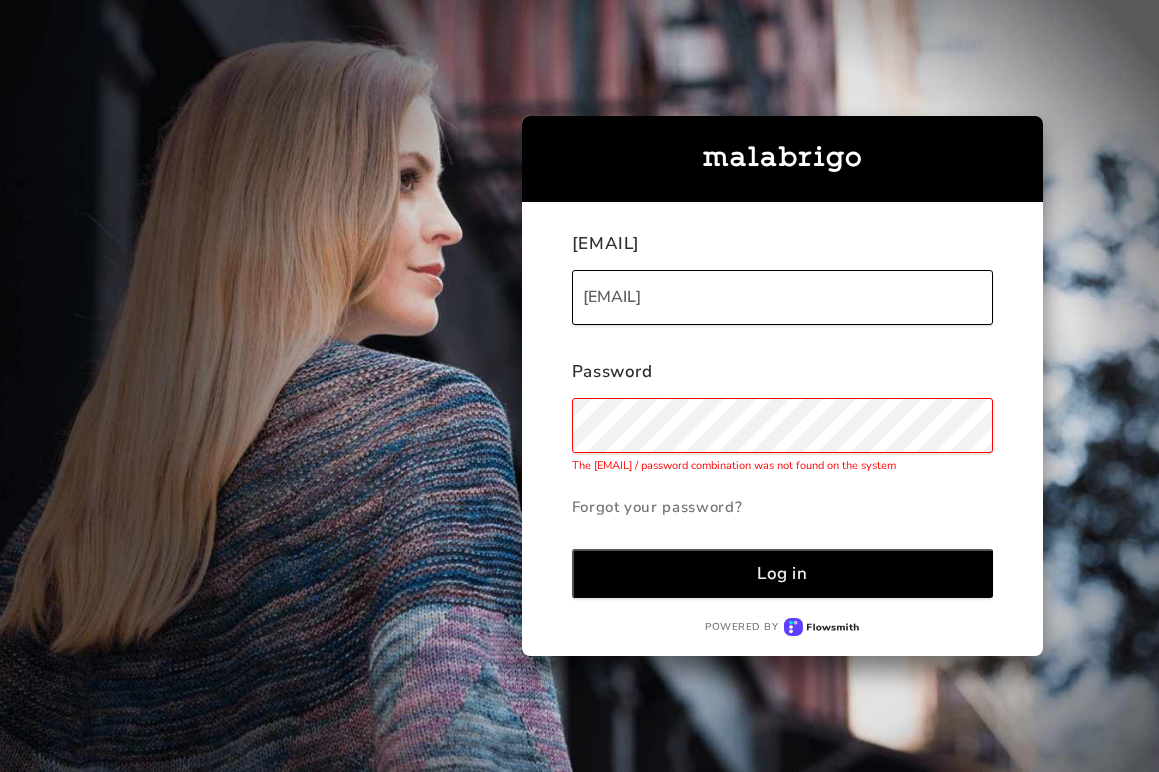 click on "Log in" at bounding box center (783, 573) 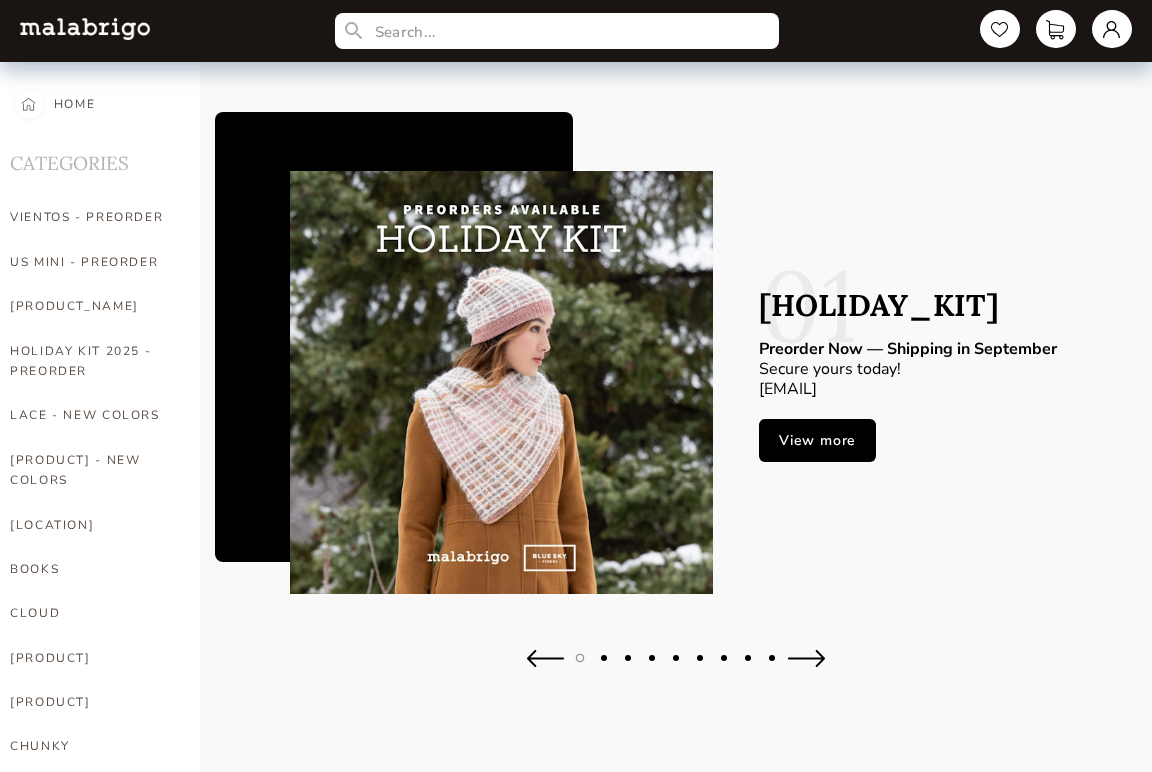scroll, scrollTop: 306, scrollLeft: 0, axis: vertical 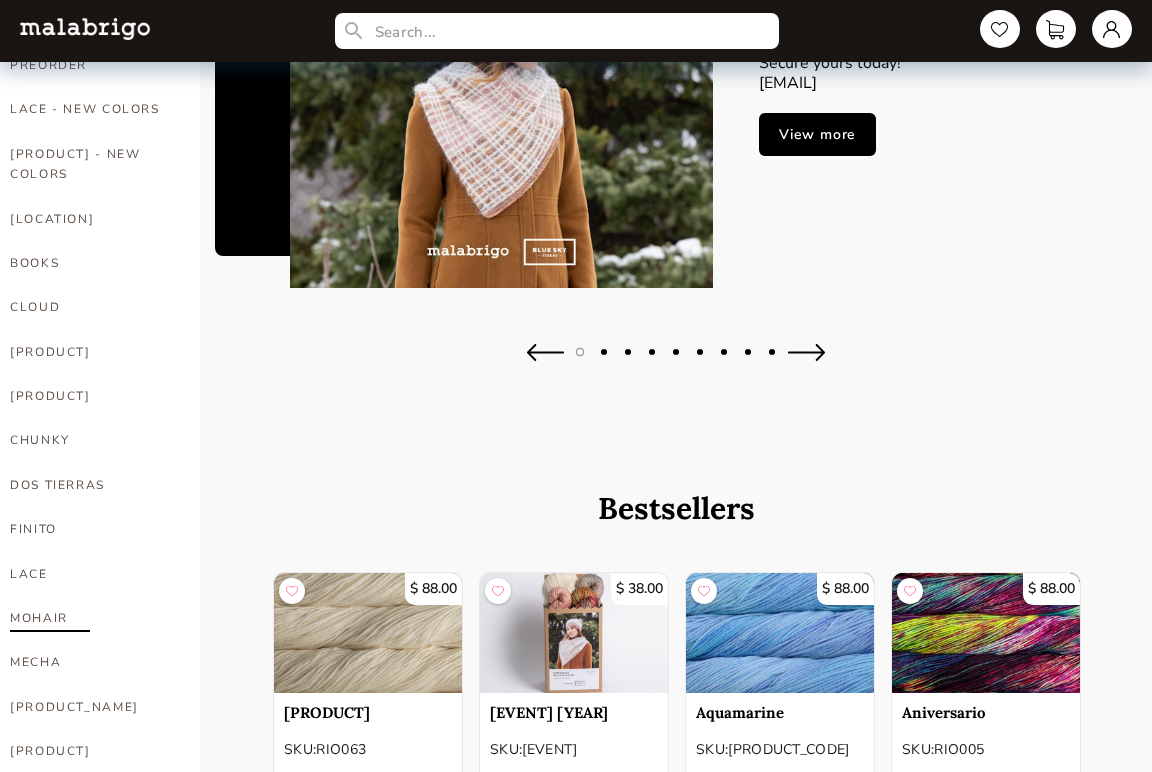 click on "MOHAIR" at bounding box center (90, 618) 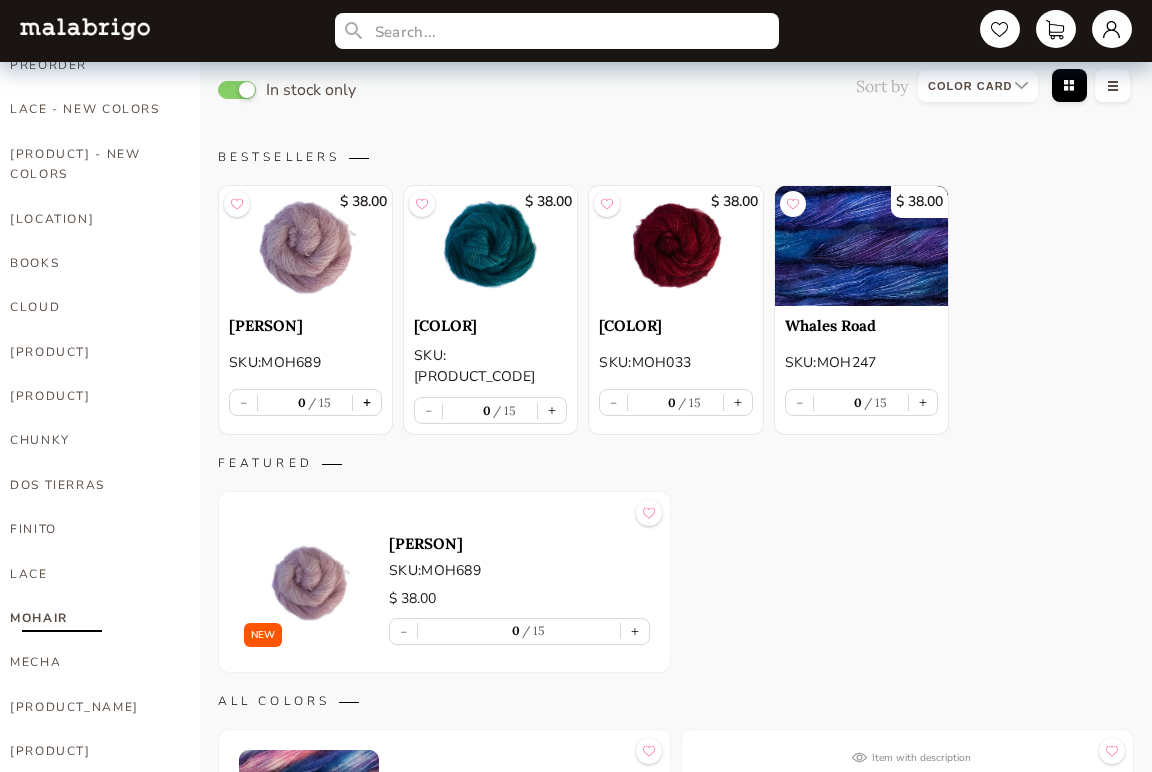 click on "+" at bounding box center (367, 402) 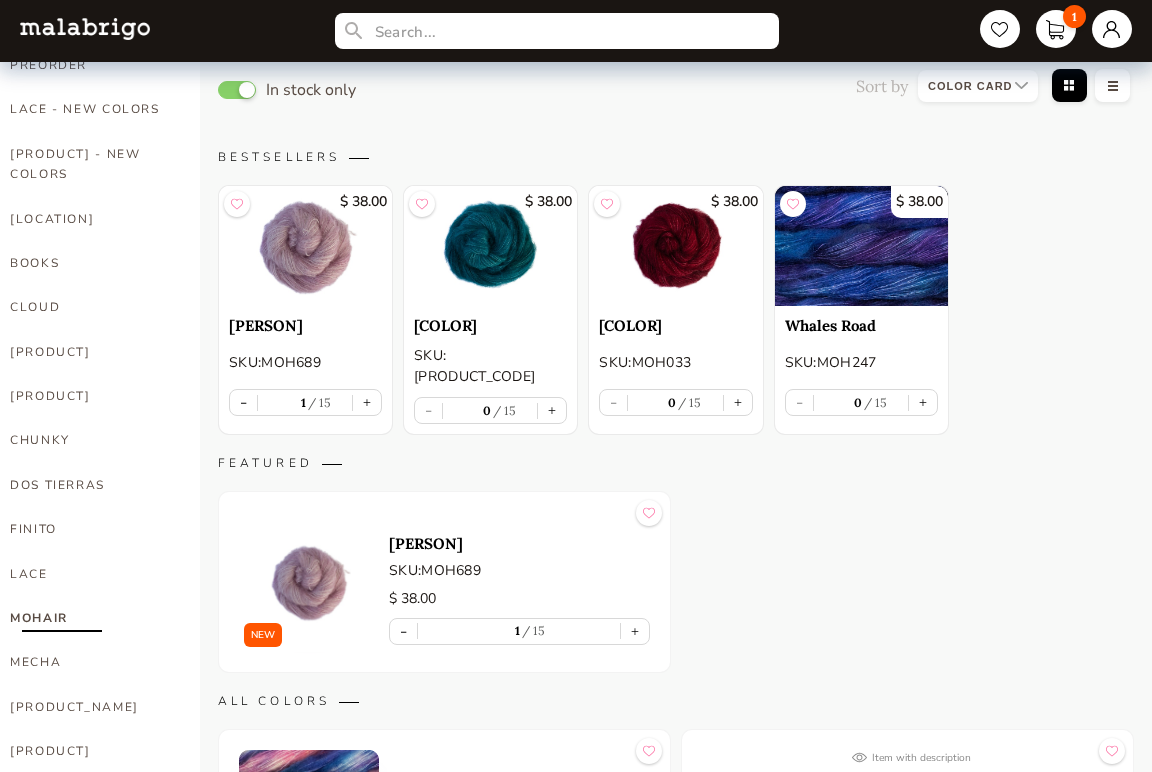 click at bounding box center (305, 246) 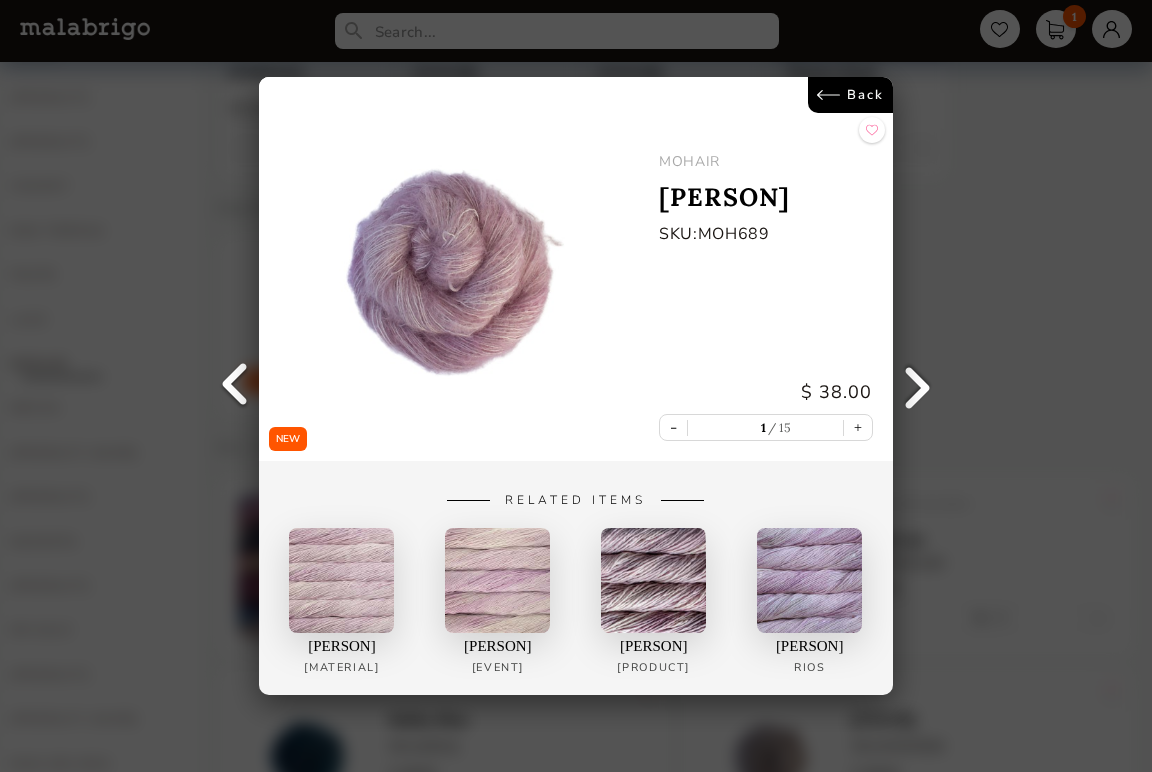 scroll, scrollTop: 559, scrollLeft: 0, axis: vertical 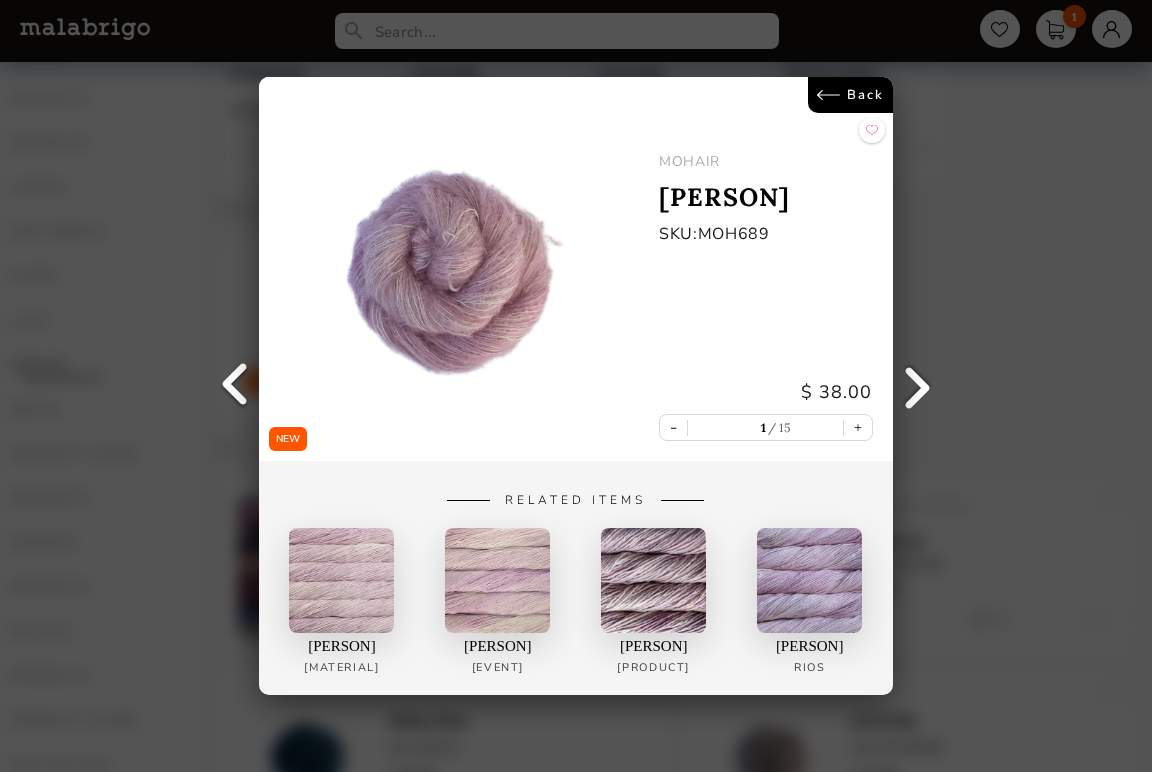 click on "Back" at bounding box center (850, 95) 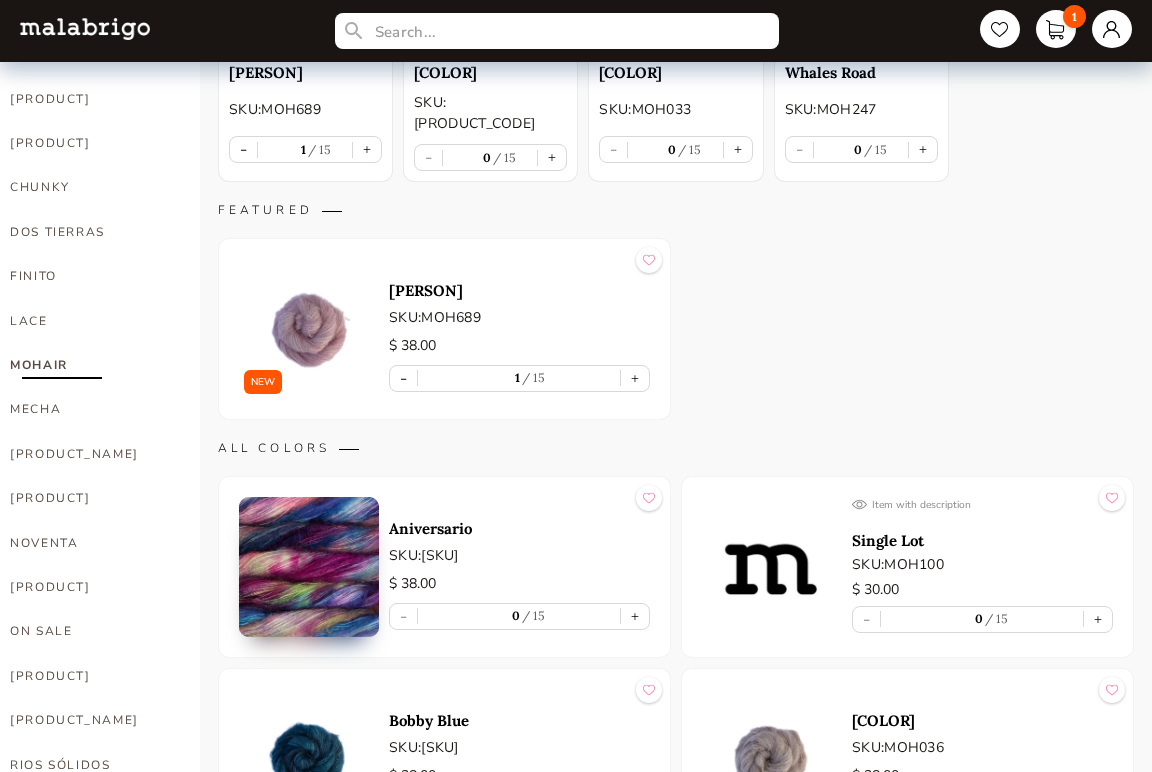 click at bounding box center [309, 329] 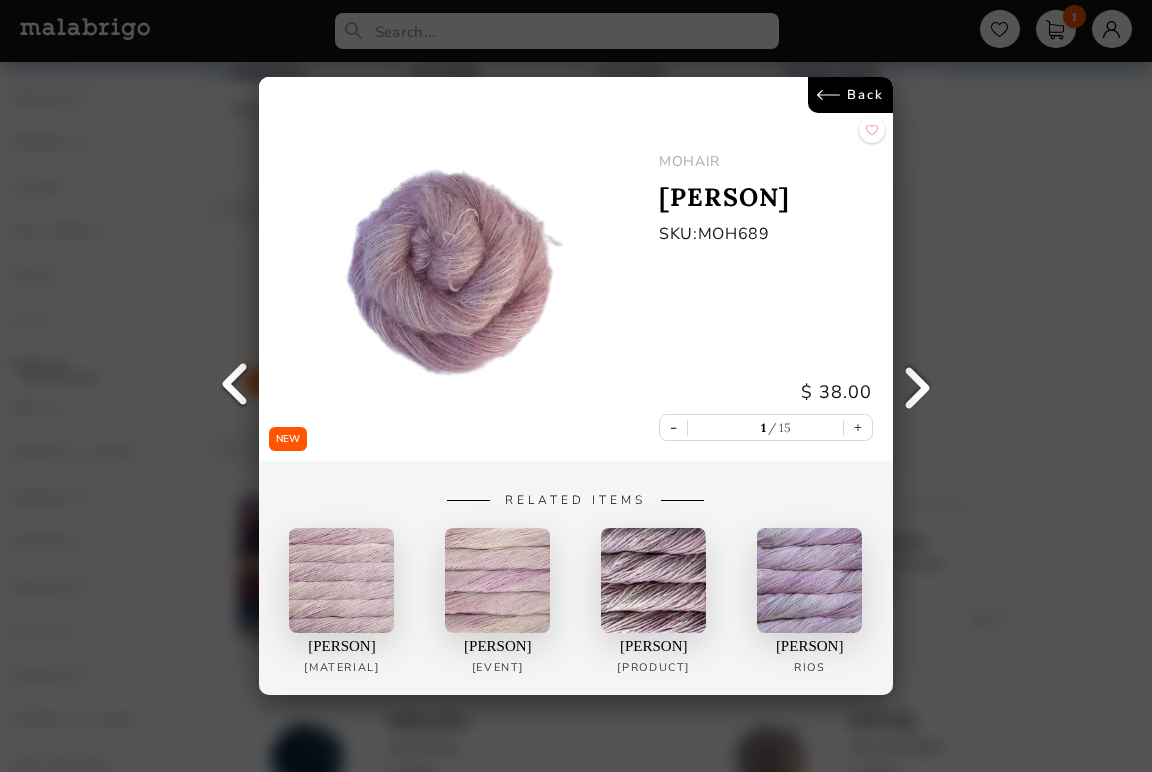 click on "[PERSON]" at bounding box center [765, 197] 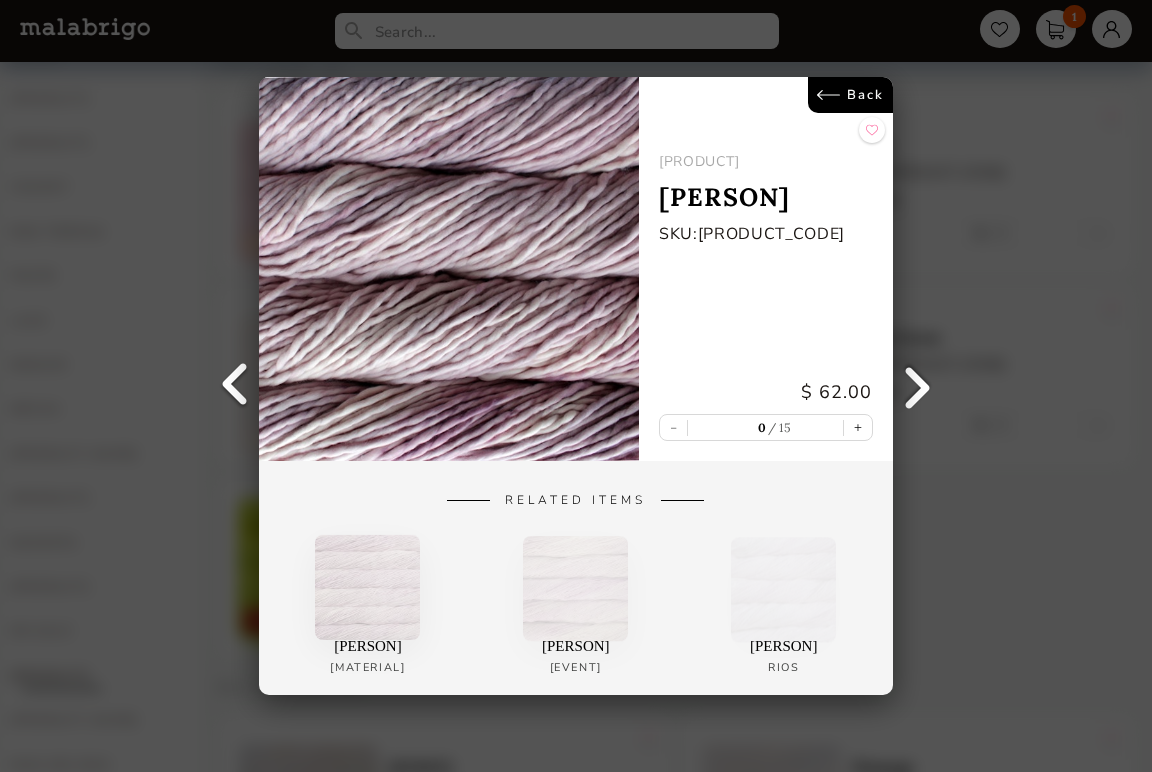 click on "Back" at bounding box center (850, 95) 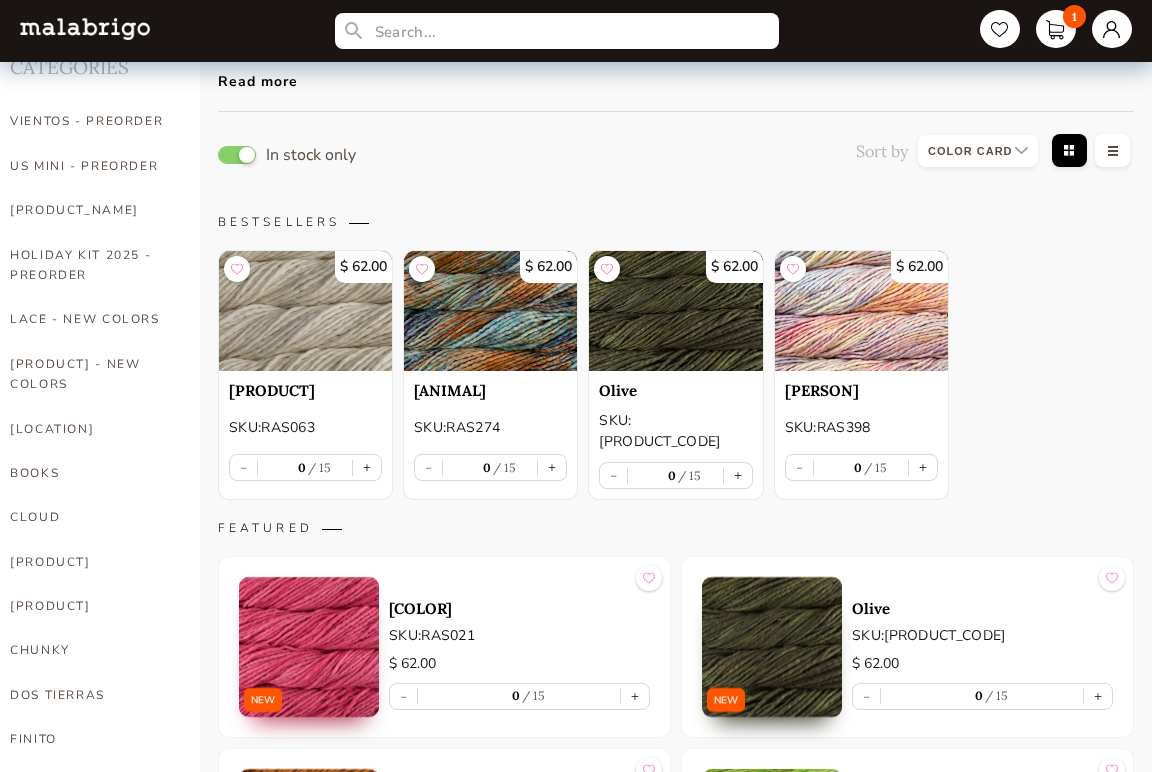 scroll, scrollTop: 0, scrollLeft: 0, axis: both 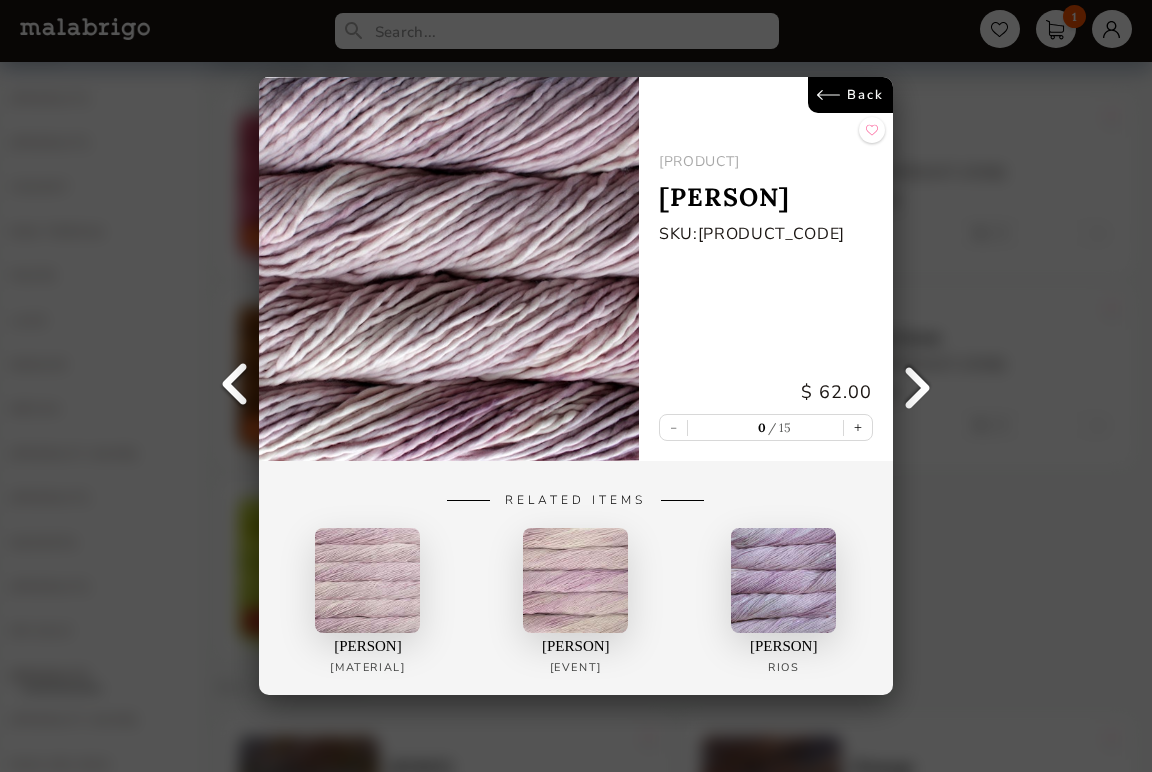 click on "Back [LAST] [FIRST] SKU: [SKU] $ [PRICE] - [NUMBER] [NUMBER] + Related Items [FIRST] [LAST] [FIRST] [LAST]" at bounding box center (576, 386) 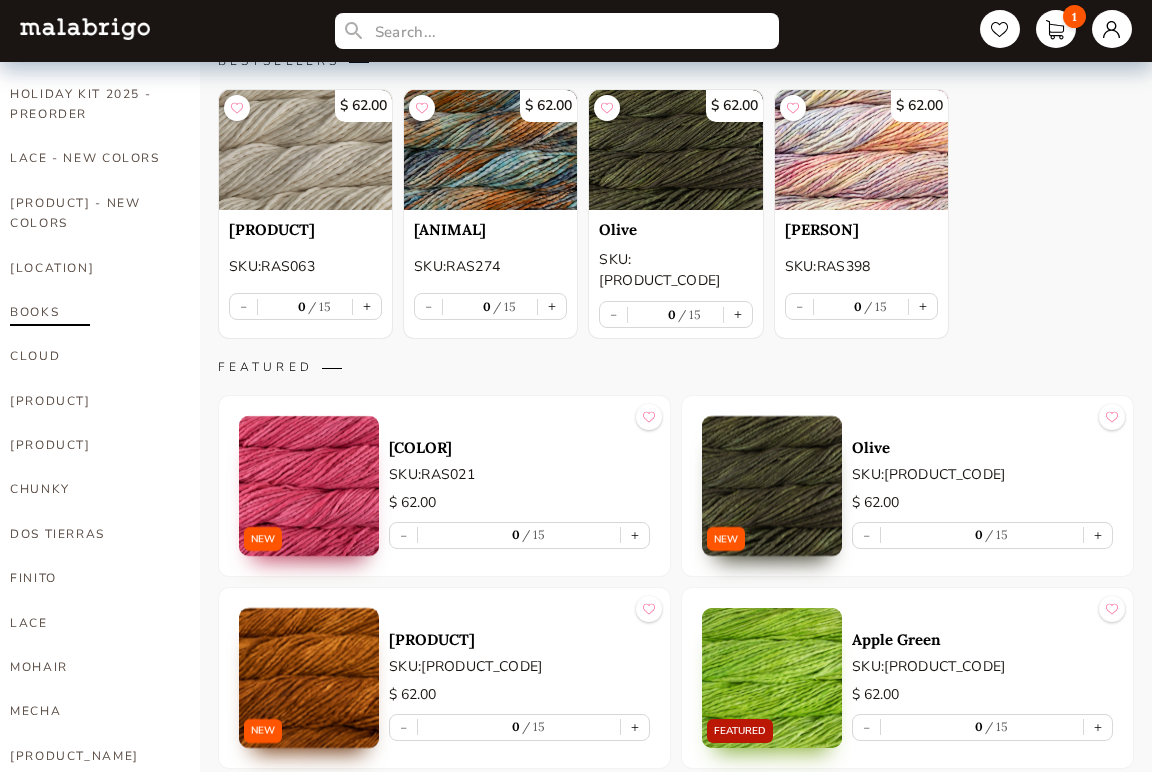 scroll, scrollTop: 424, scrollLeft: 0, axis: vertical 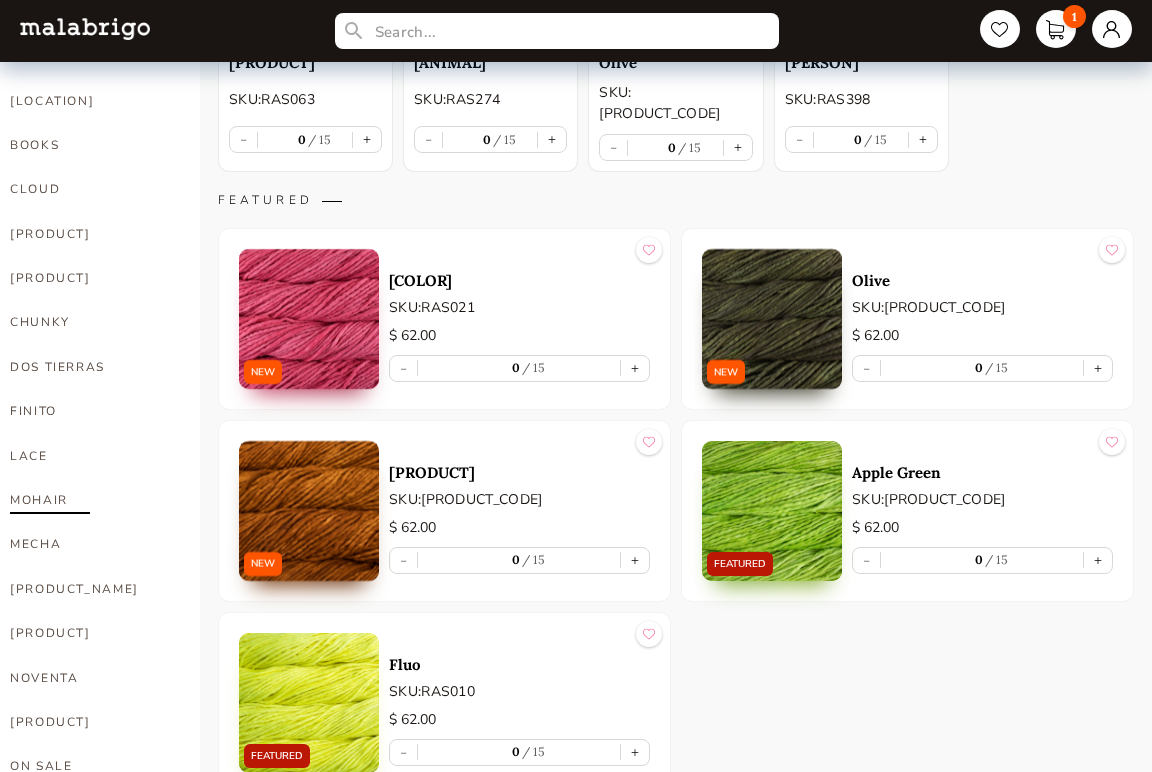 click on "MOHAIR" at bounding box center (90, 500) 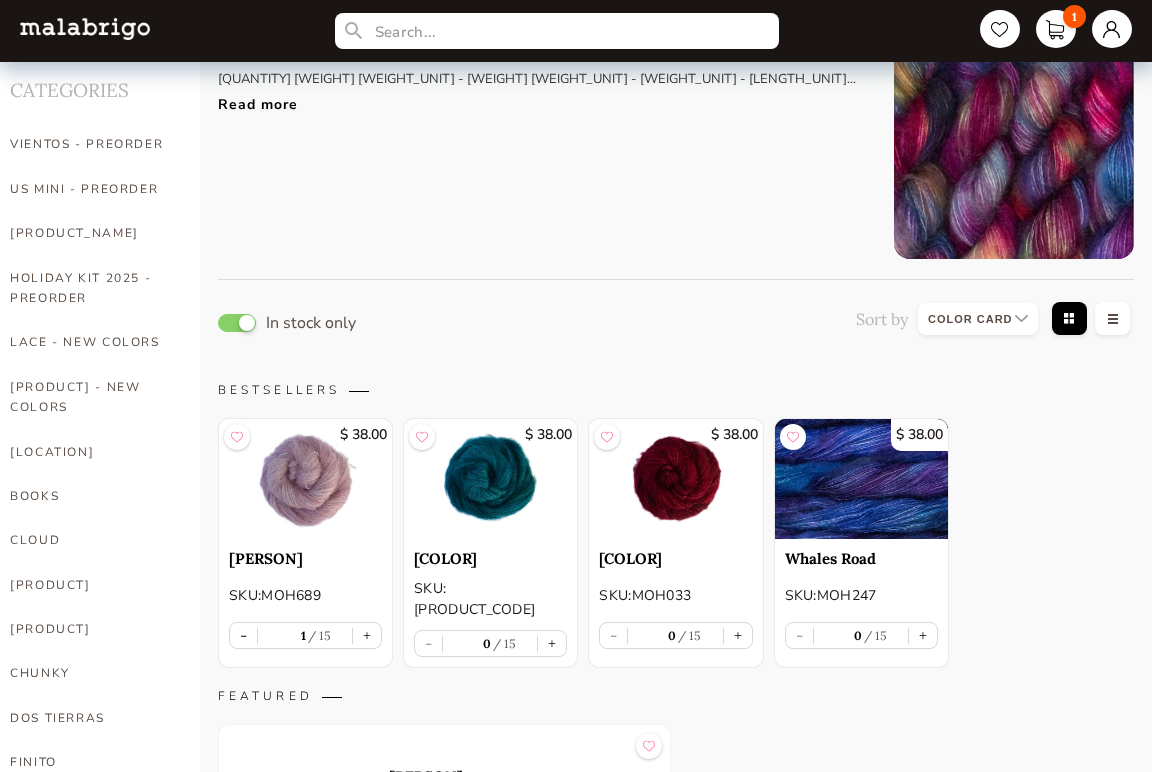 scroll, scrollTop: 0, scrollLeft: 0, axis: both 